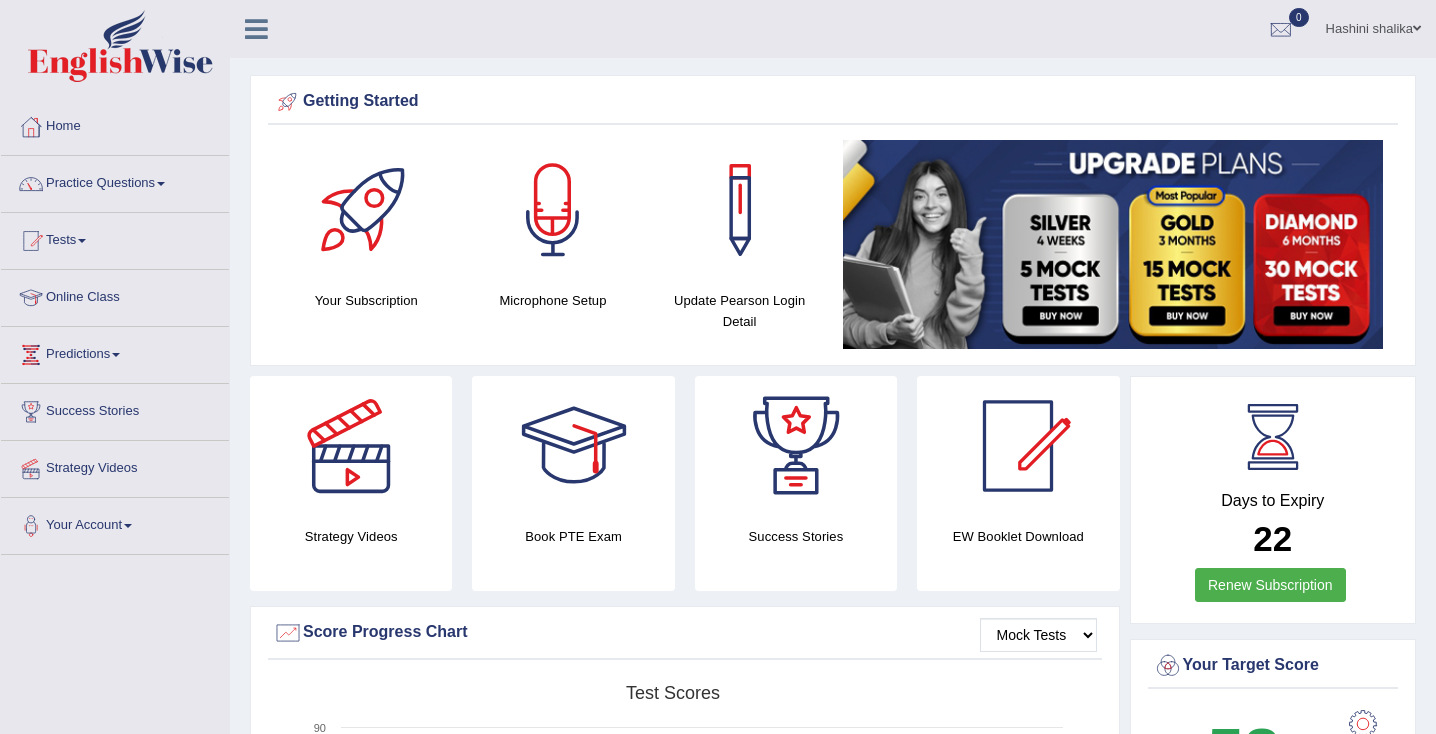 scroll, scrollTop: 0, scrollLeft: 0, axis: both 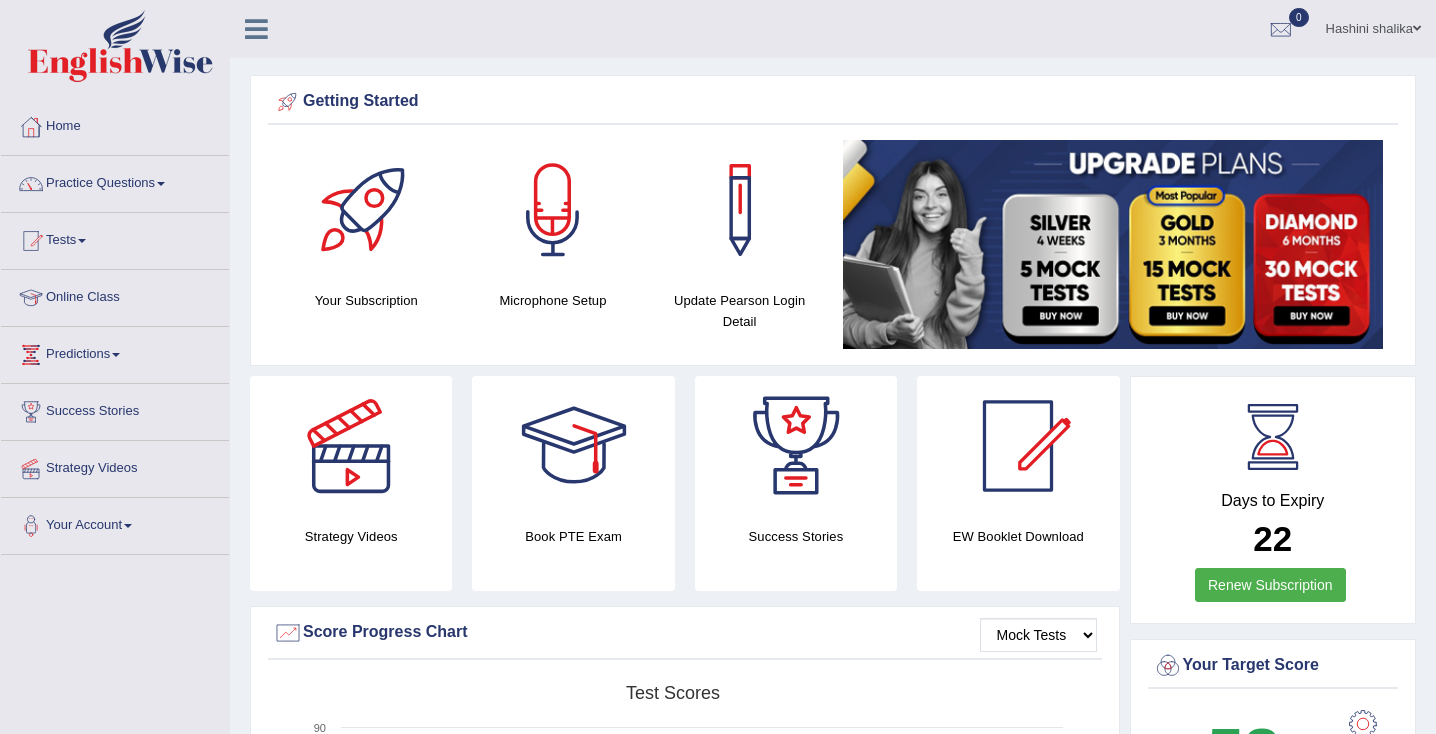 click on "Home" at bounding box center [115, 124] 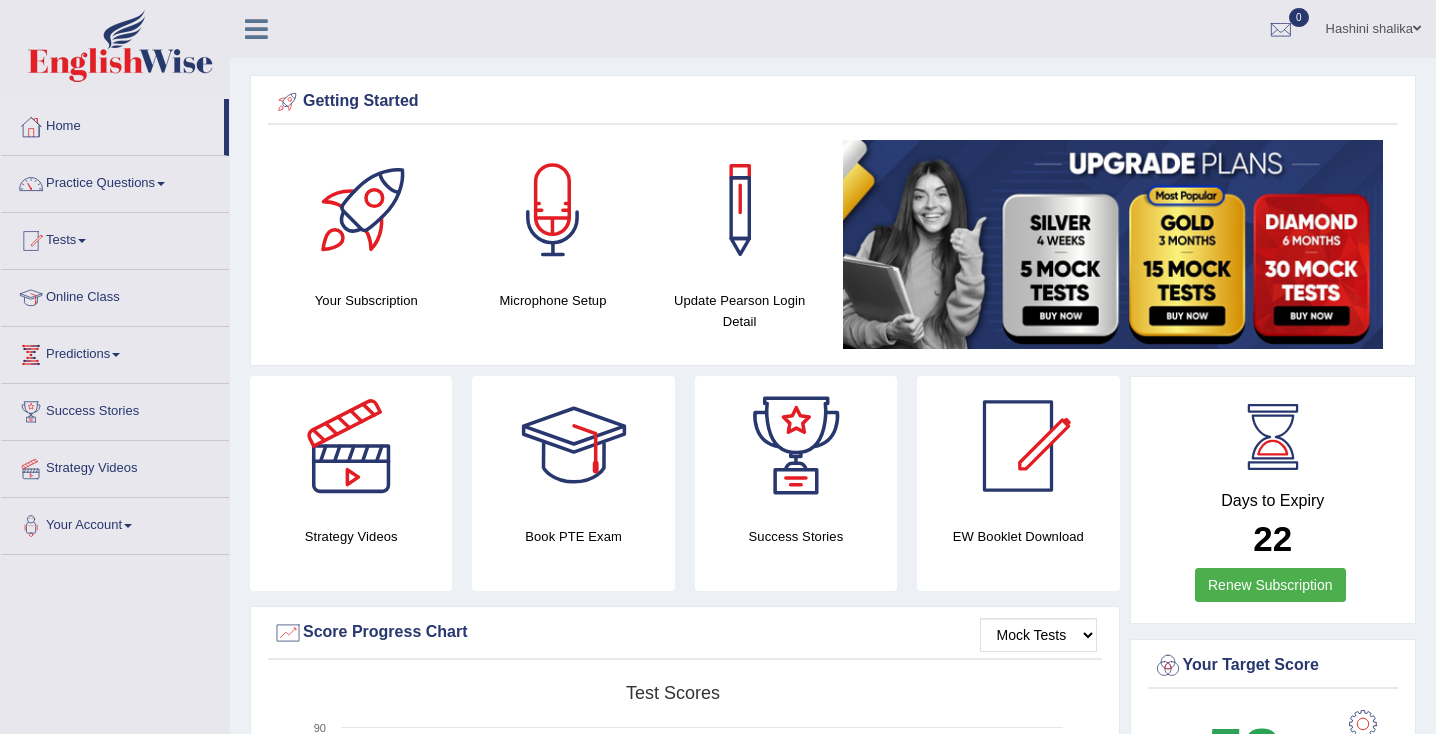 scroll, scrollTop: 0, scrollLeft: 0, axis: both 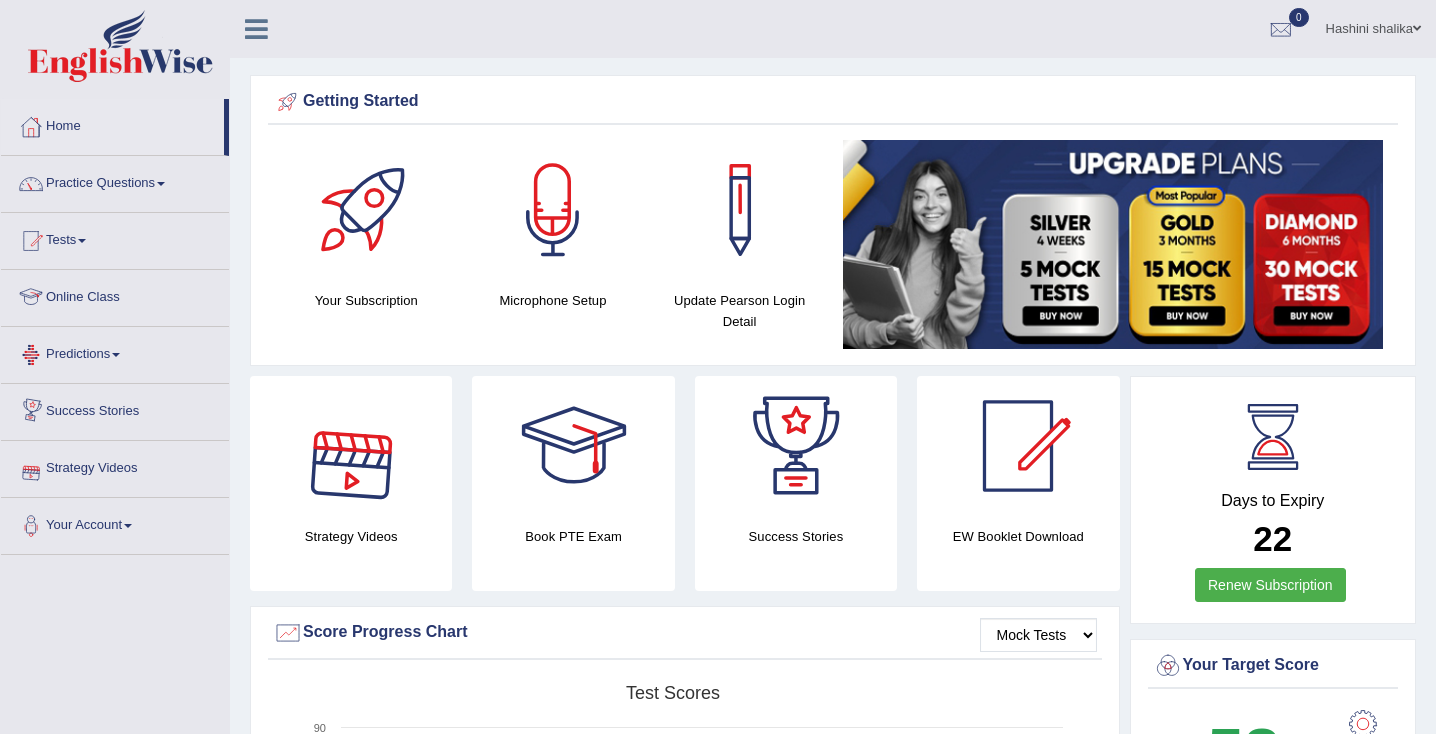 click on "Online Class" at bounding box center (115, 295) 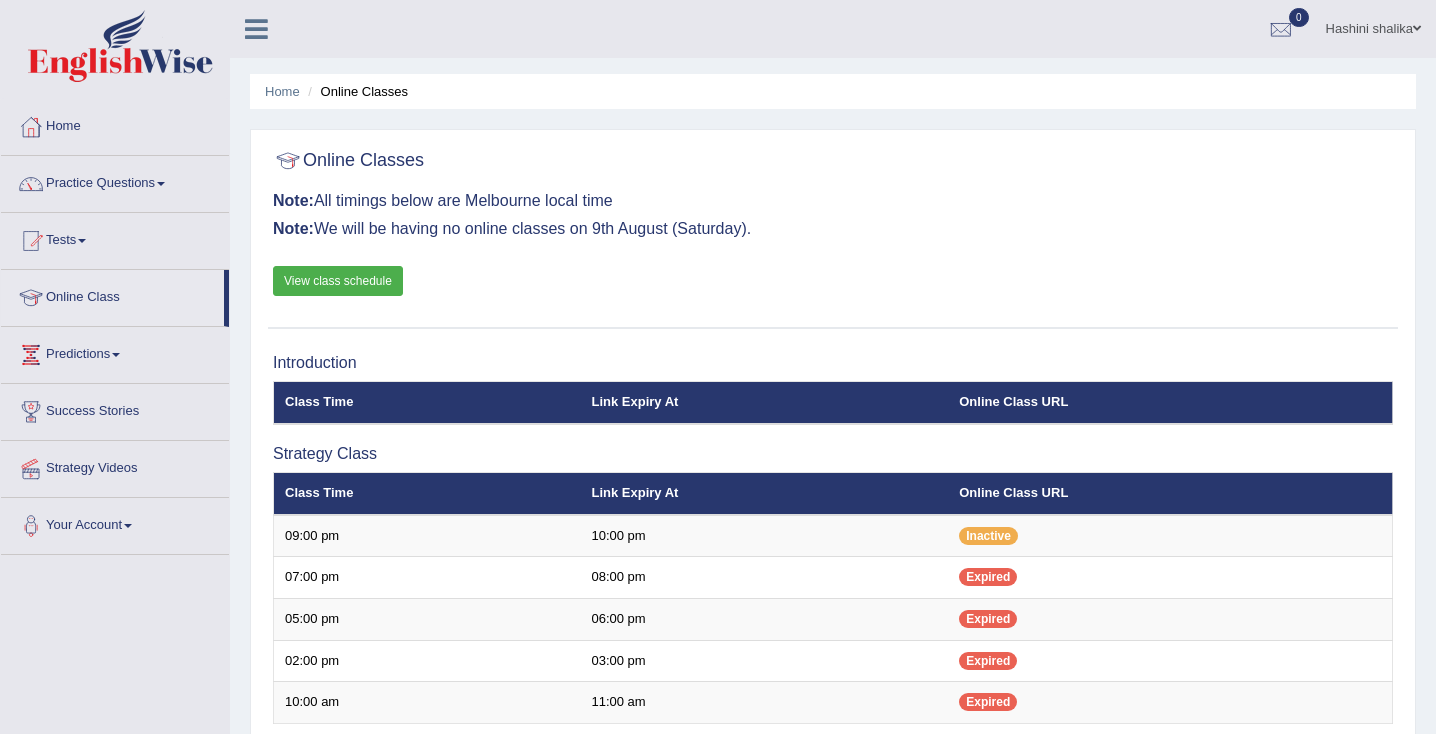 scroll, scrollTop: 0, scrollLeft: 0, axis: both 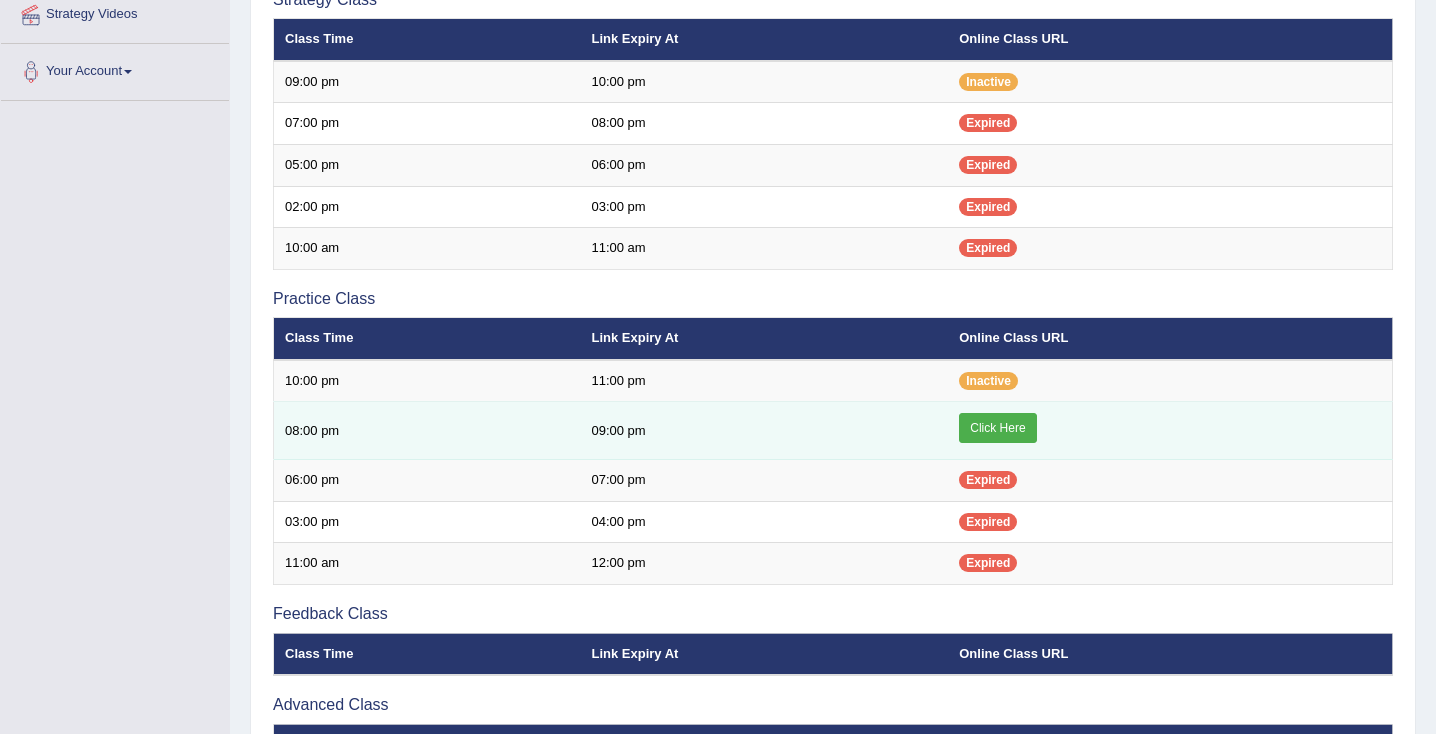 click on "Click Here" at bounding box center (997, 428) 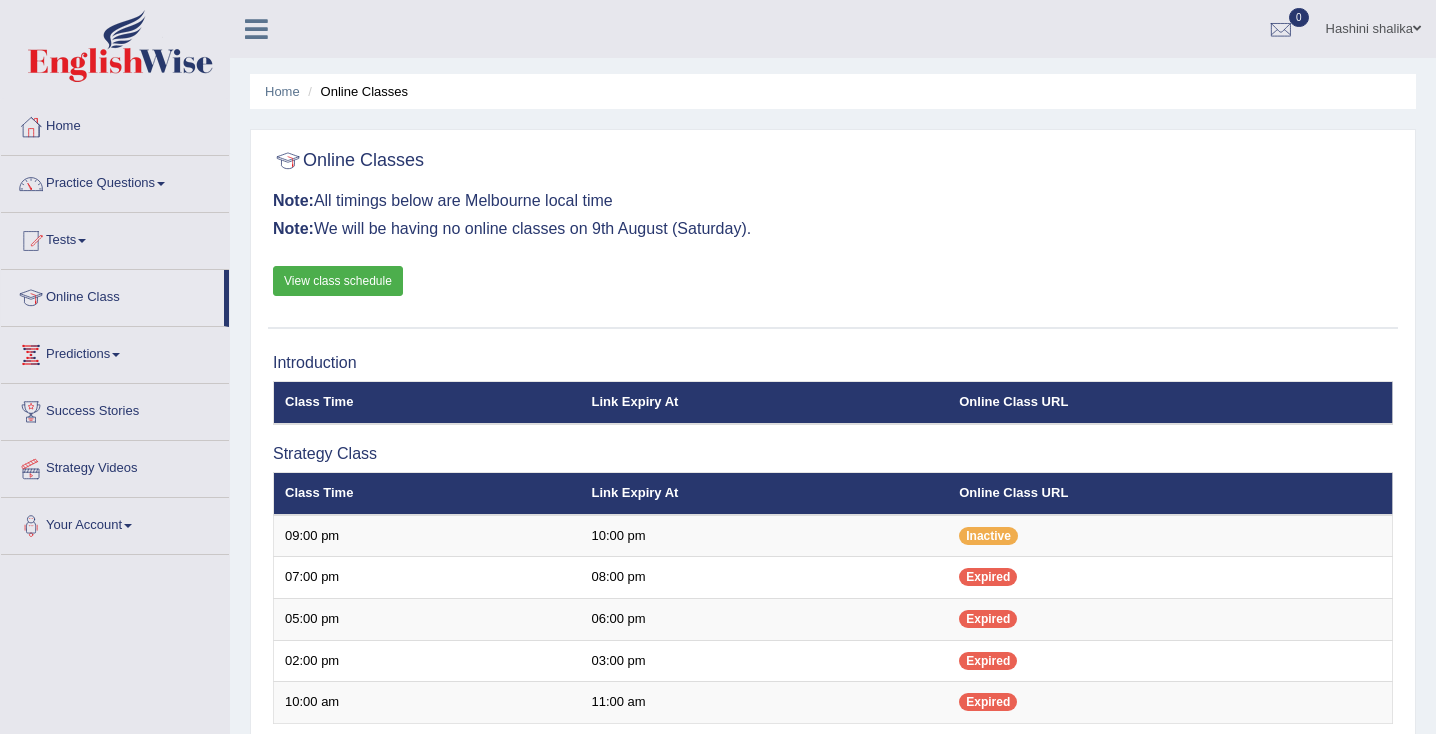 scroll, scrollTop: 454, scrollLeft: 0, axis: vertical 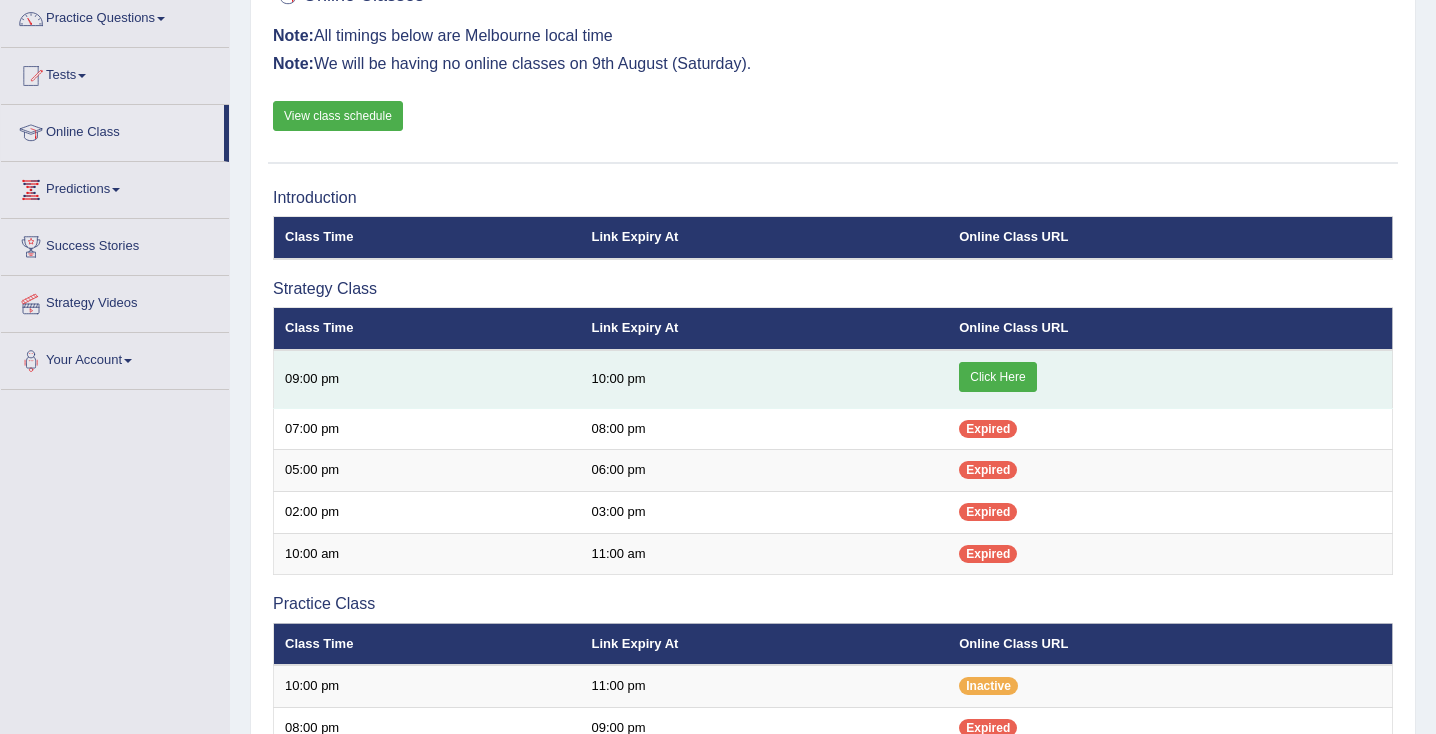 click on "Click Here" at bounding box center [997, 377] 